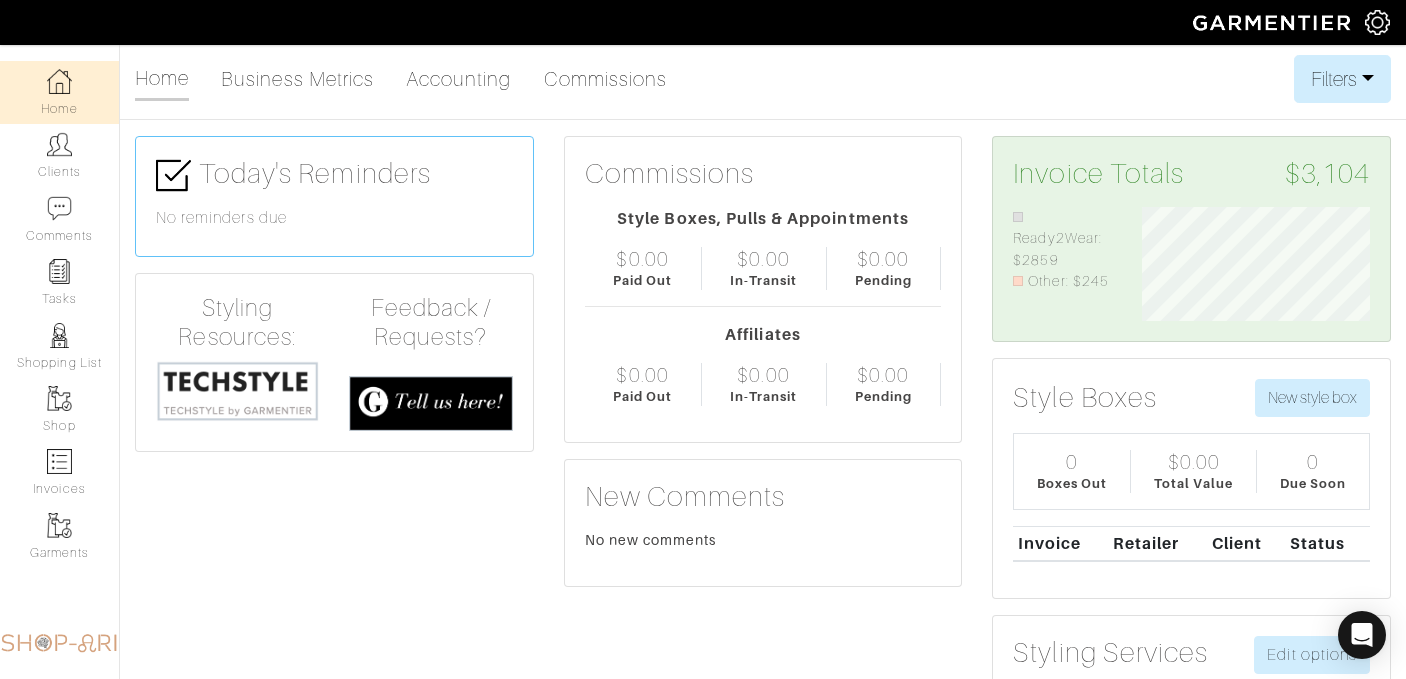scroll, scrollTop: 0, scrollLeft: 0, axis: both 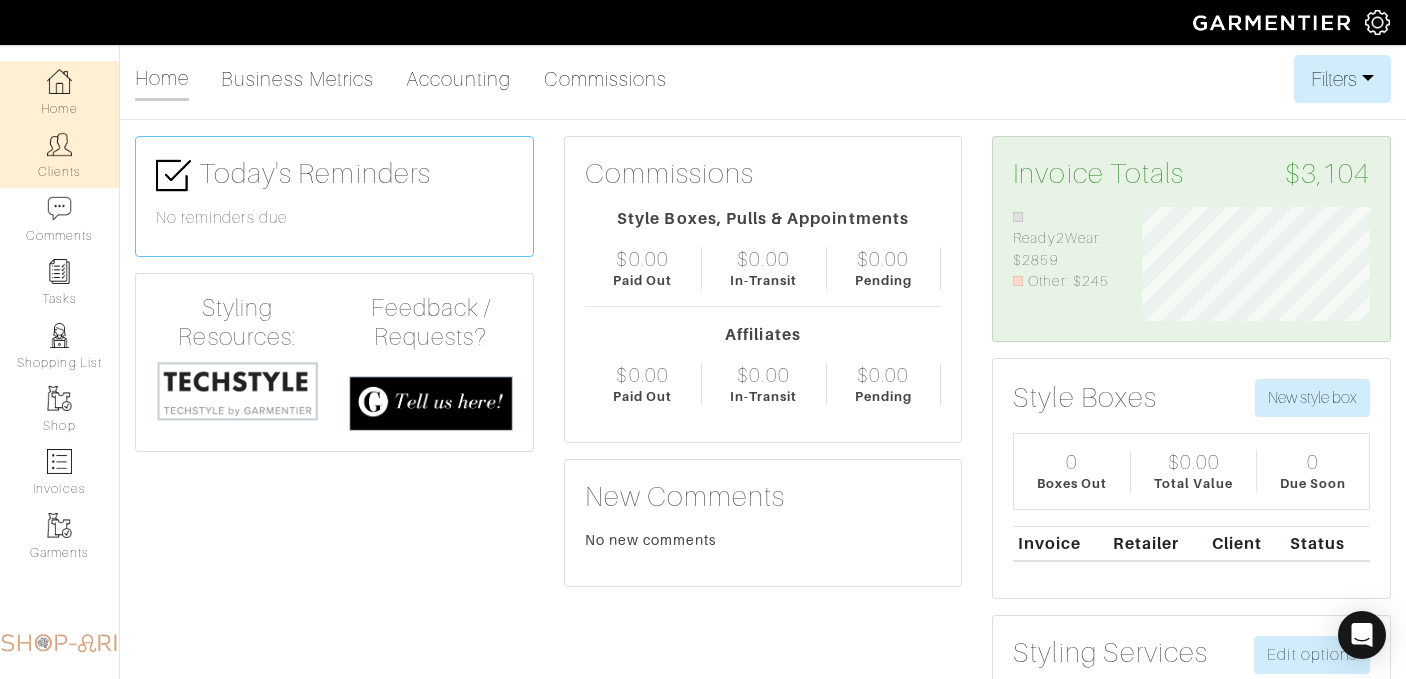 click on "Clients" at bounding box center [59, 155] 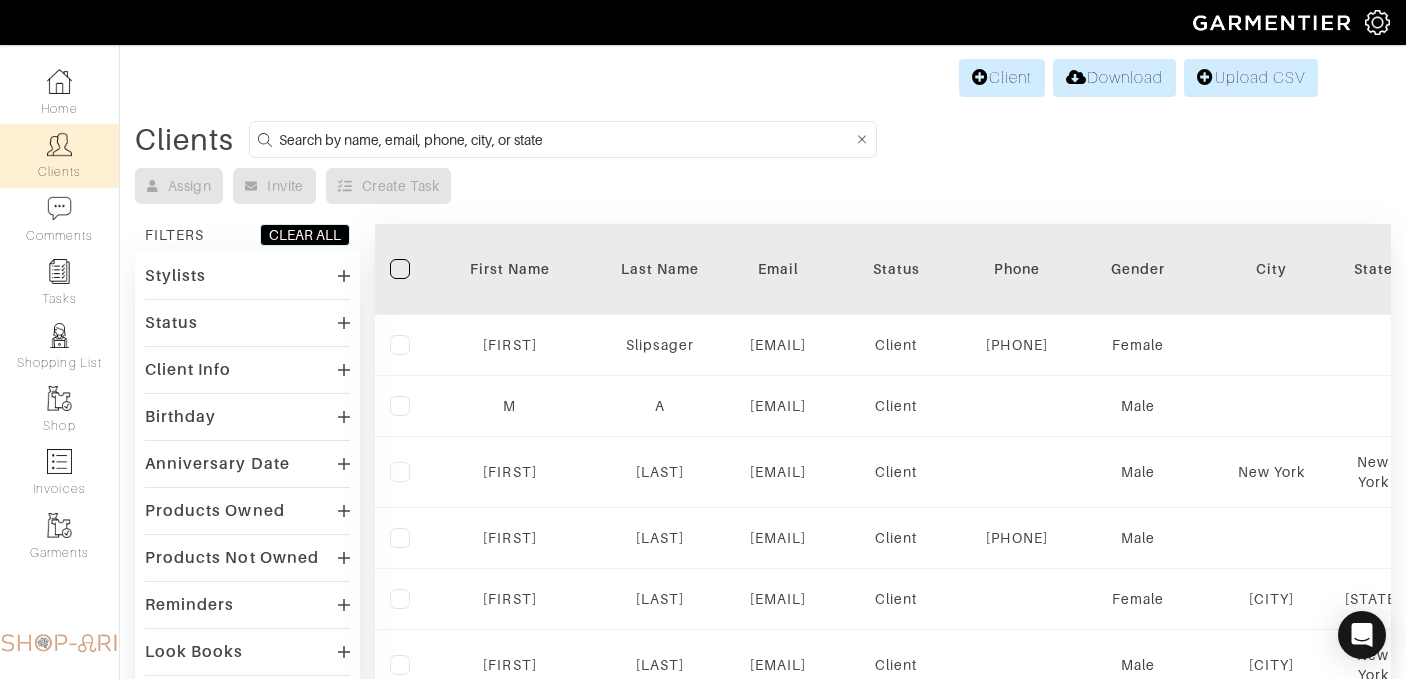 click at bounding box center (563, 139) 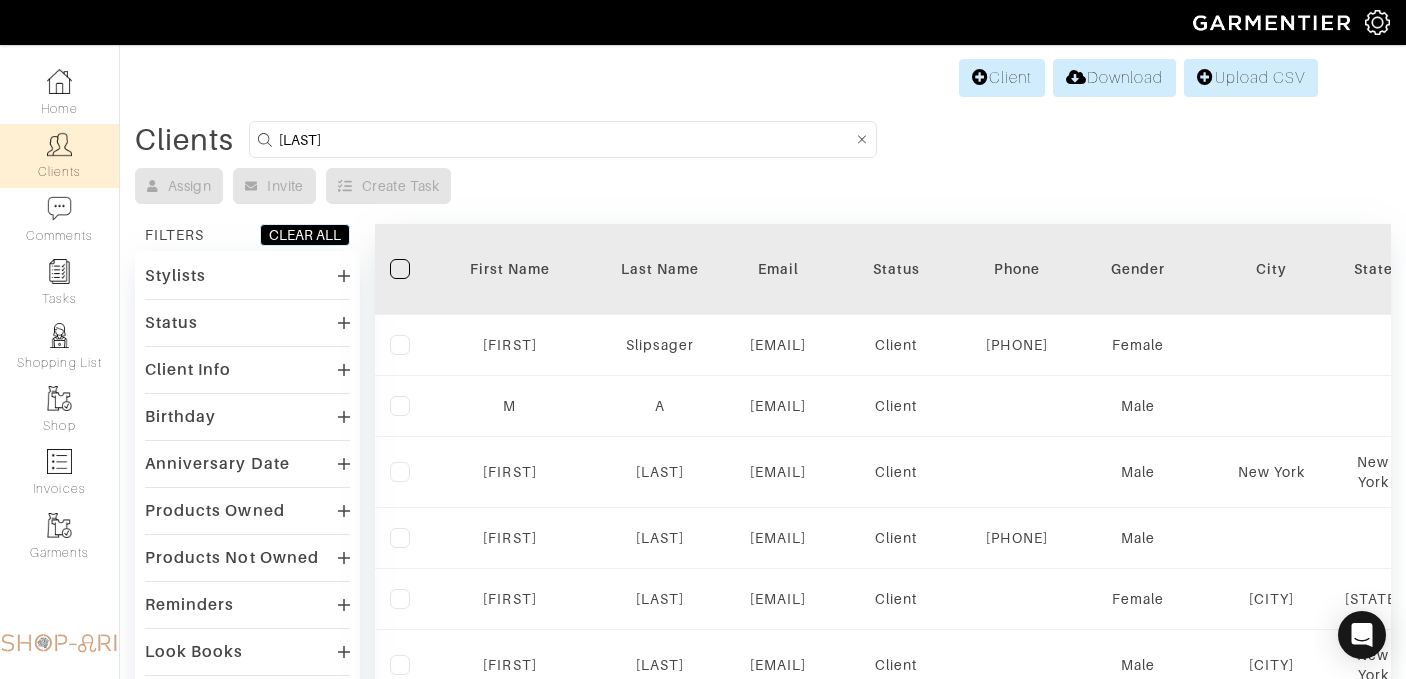 type on "karmitz" 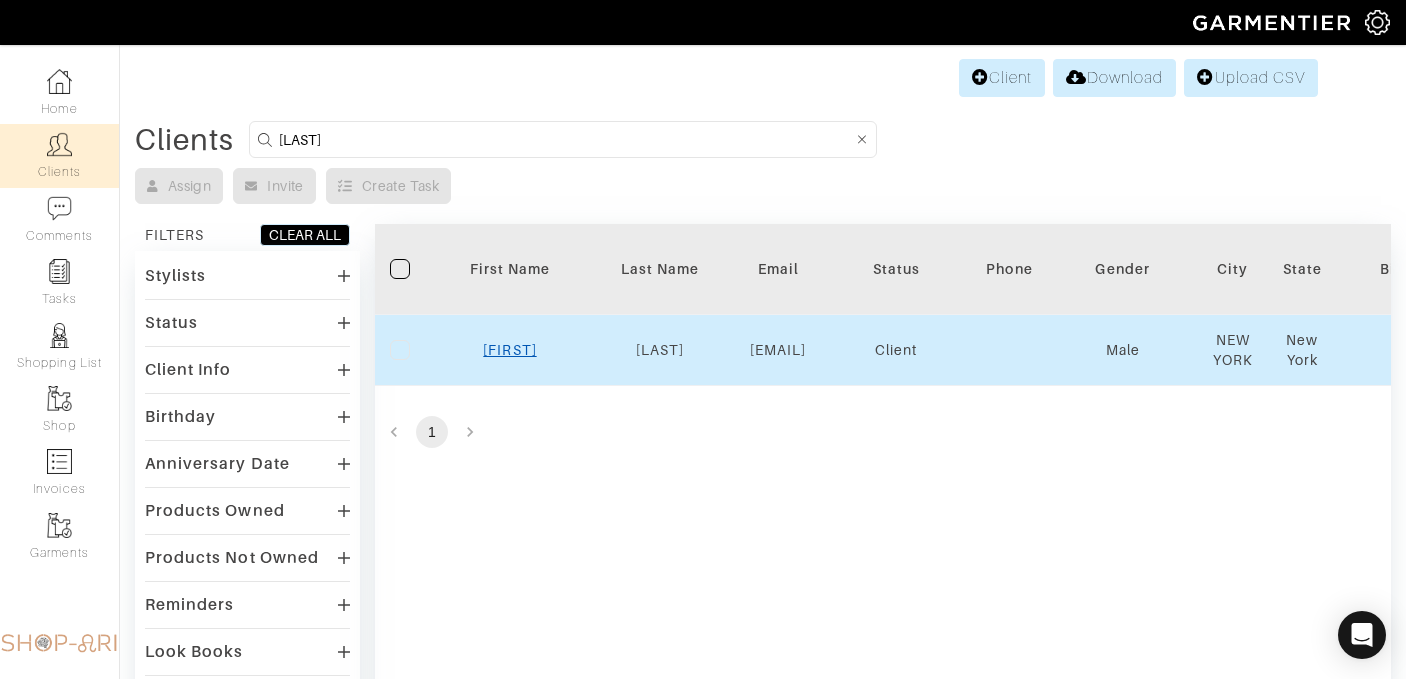 click on "Eric" at bounding box center (509, 350) 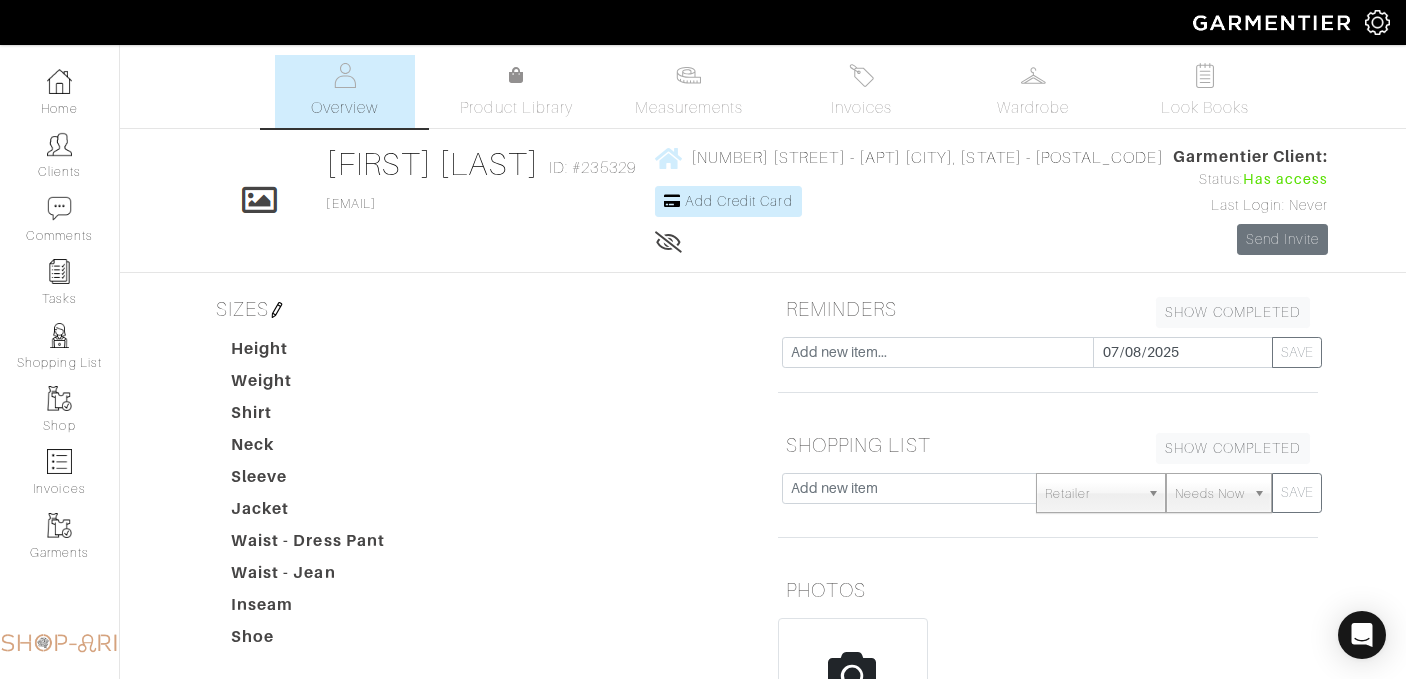 scroll, scrollTop: 0, scrollLeft: 0, axis: both 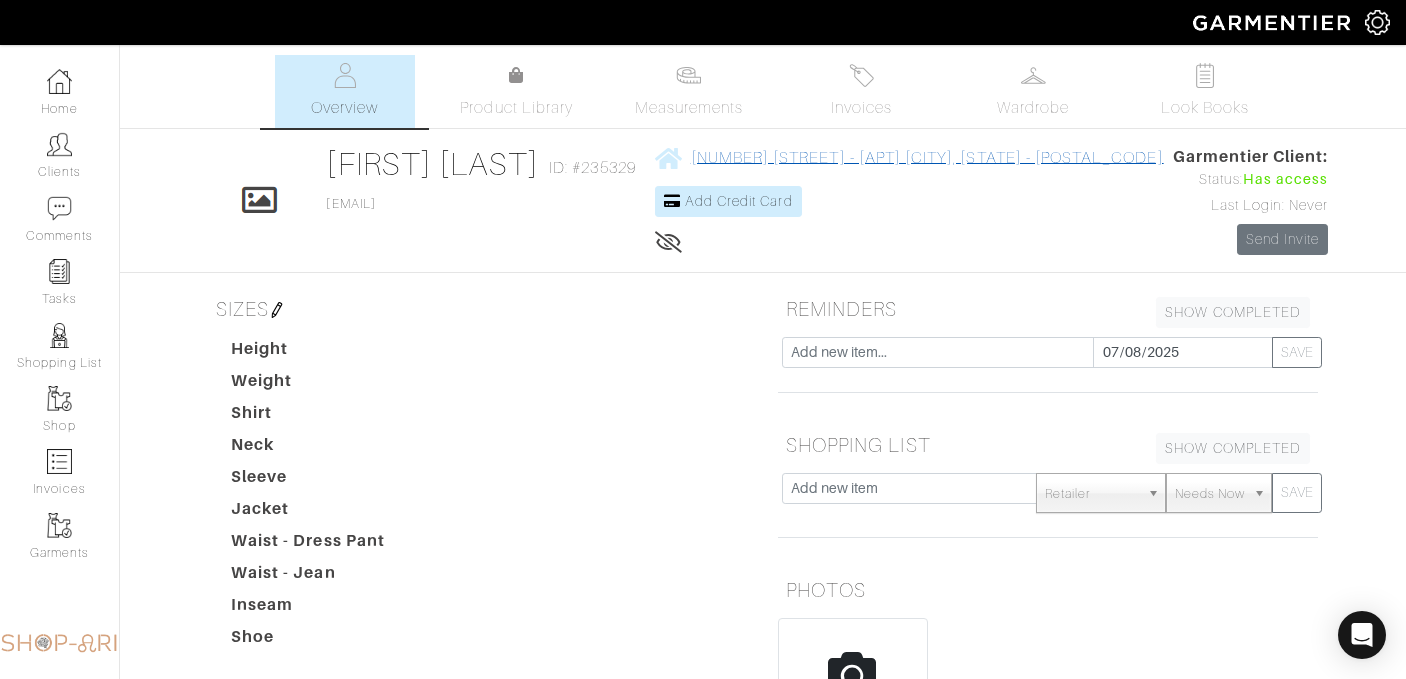 click on "[FIRST] [LAST]" at bounding box center (703, 554) 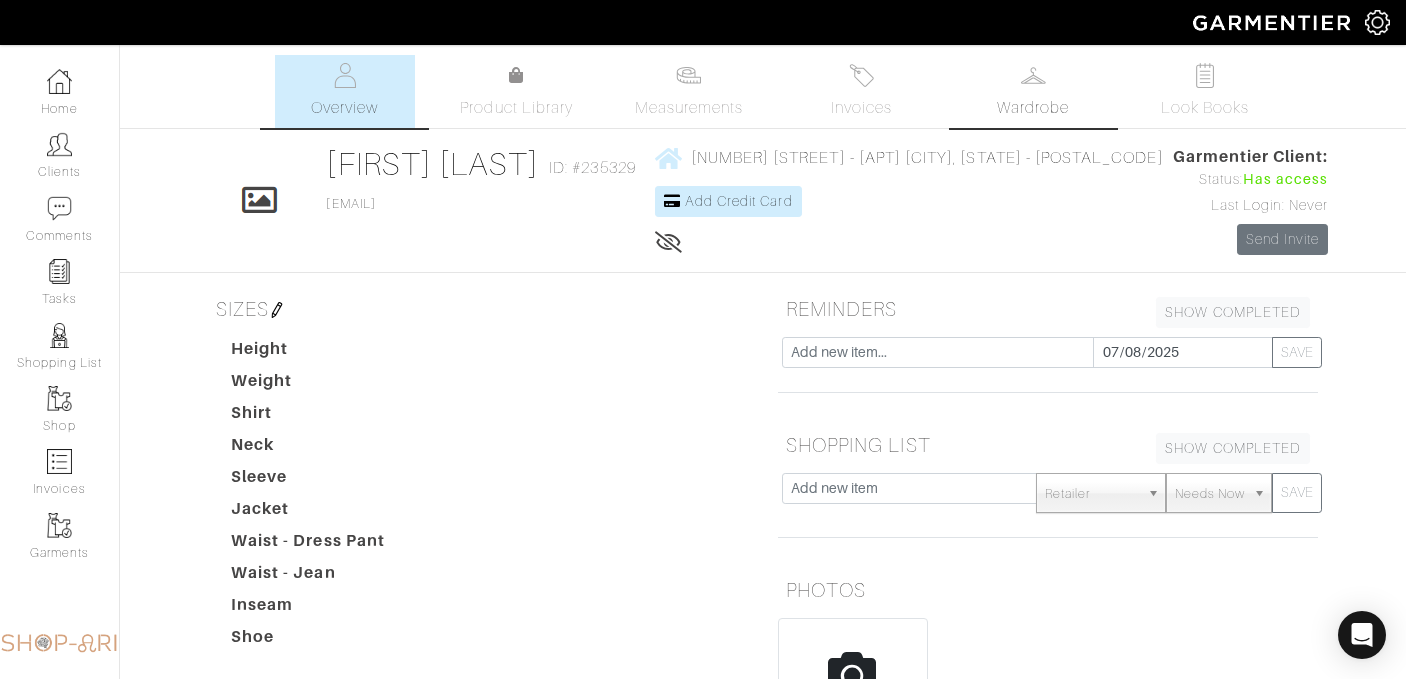click on "Wardrobe" at bounding box center (1033, 108) 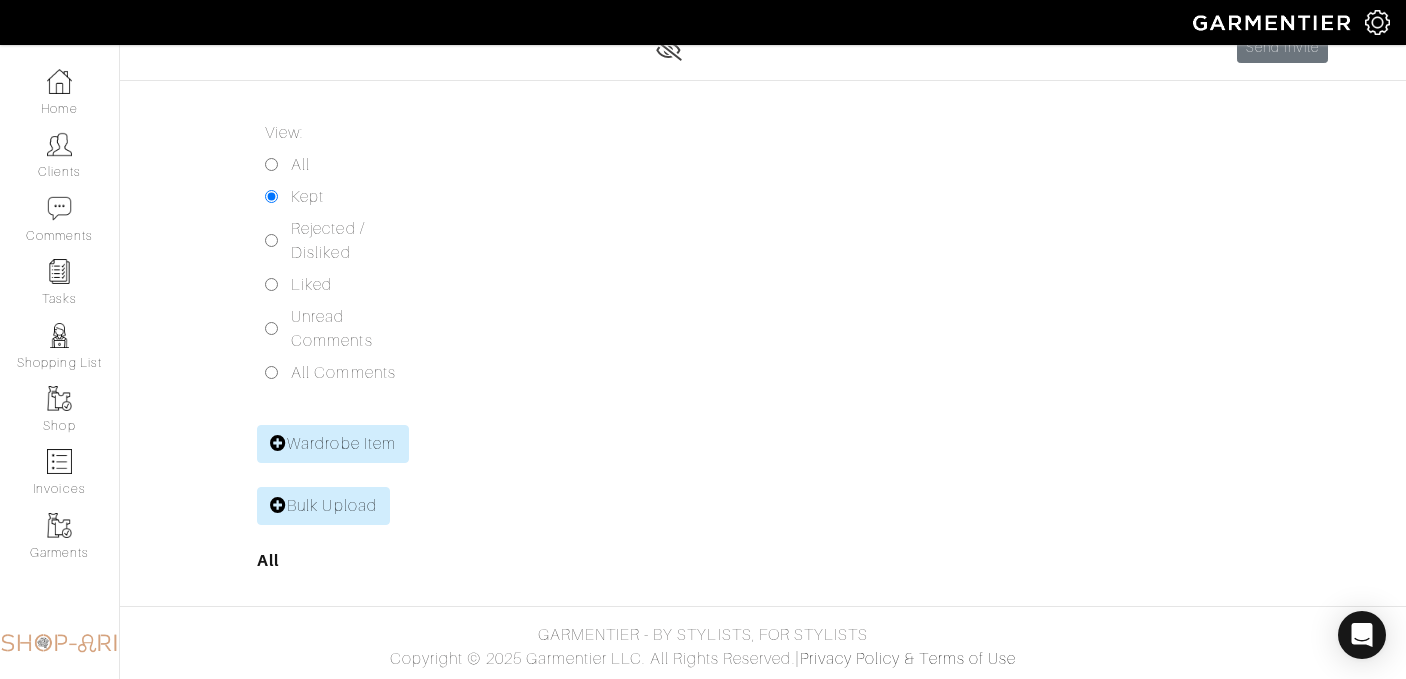 scroll, scrollTop: 0, scrollLeft: 0, axis: both 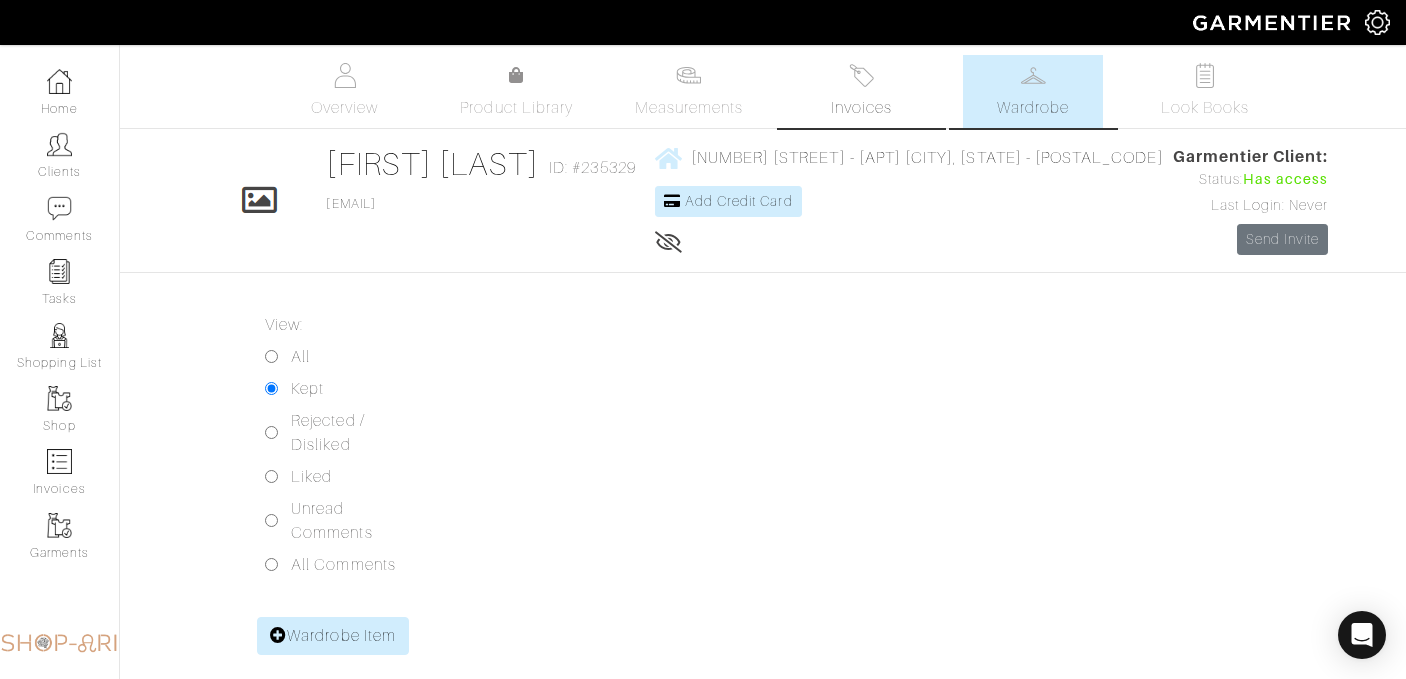 click on "Invoices" at bounding box center (861, 91) 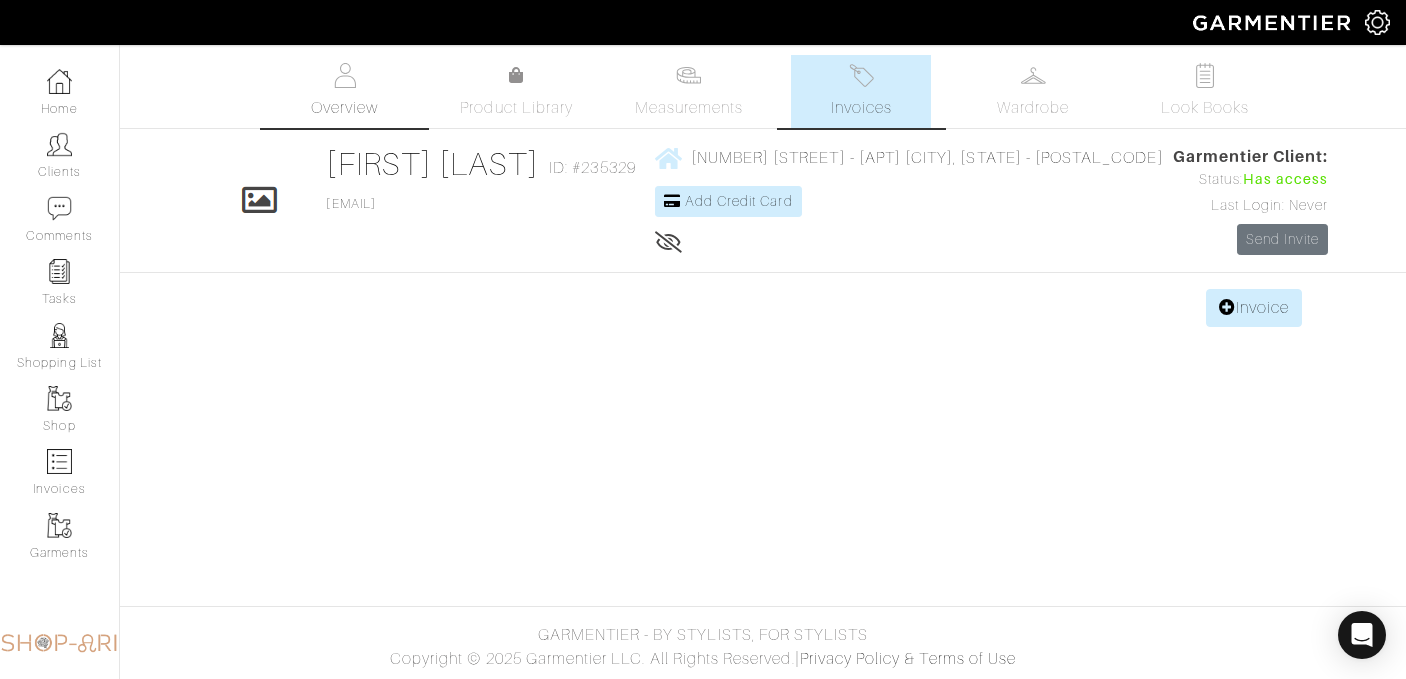 click on "Overview" at bounding box center (344, 108) 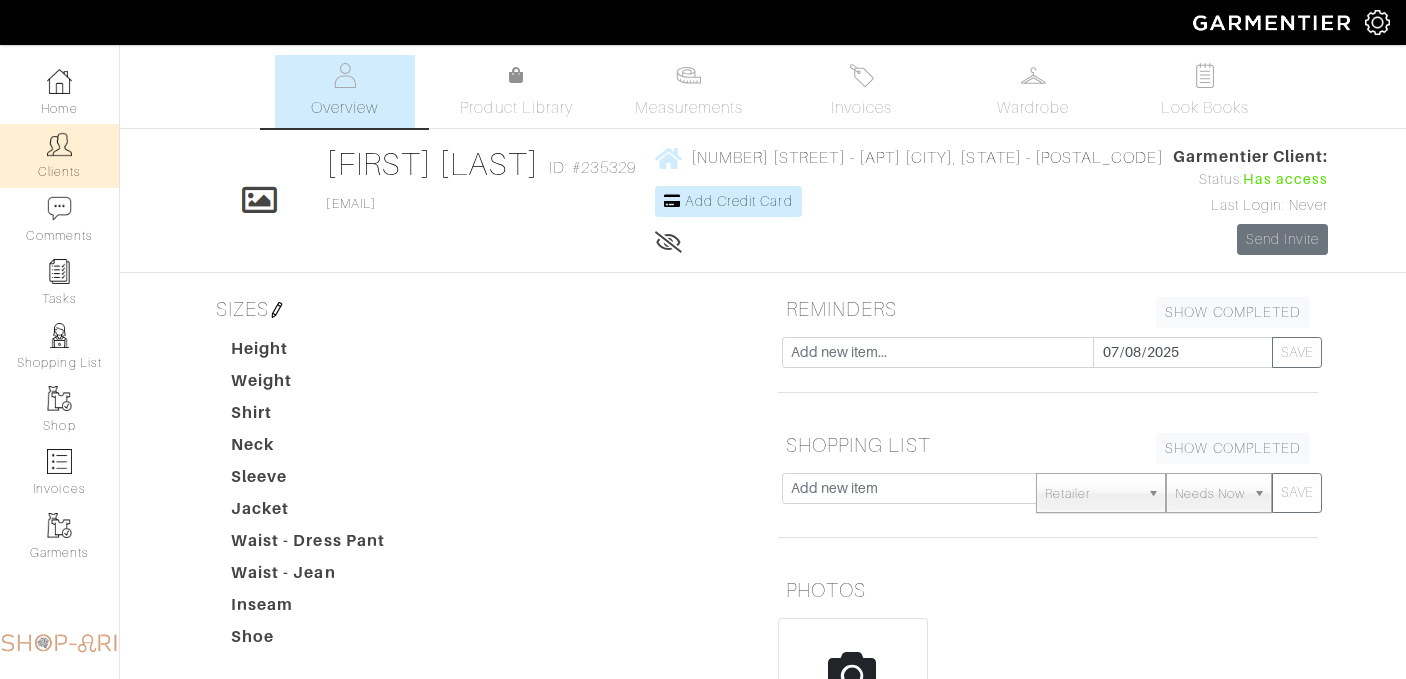click on "Clients" at bounding box center [59, 155] 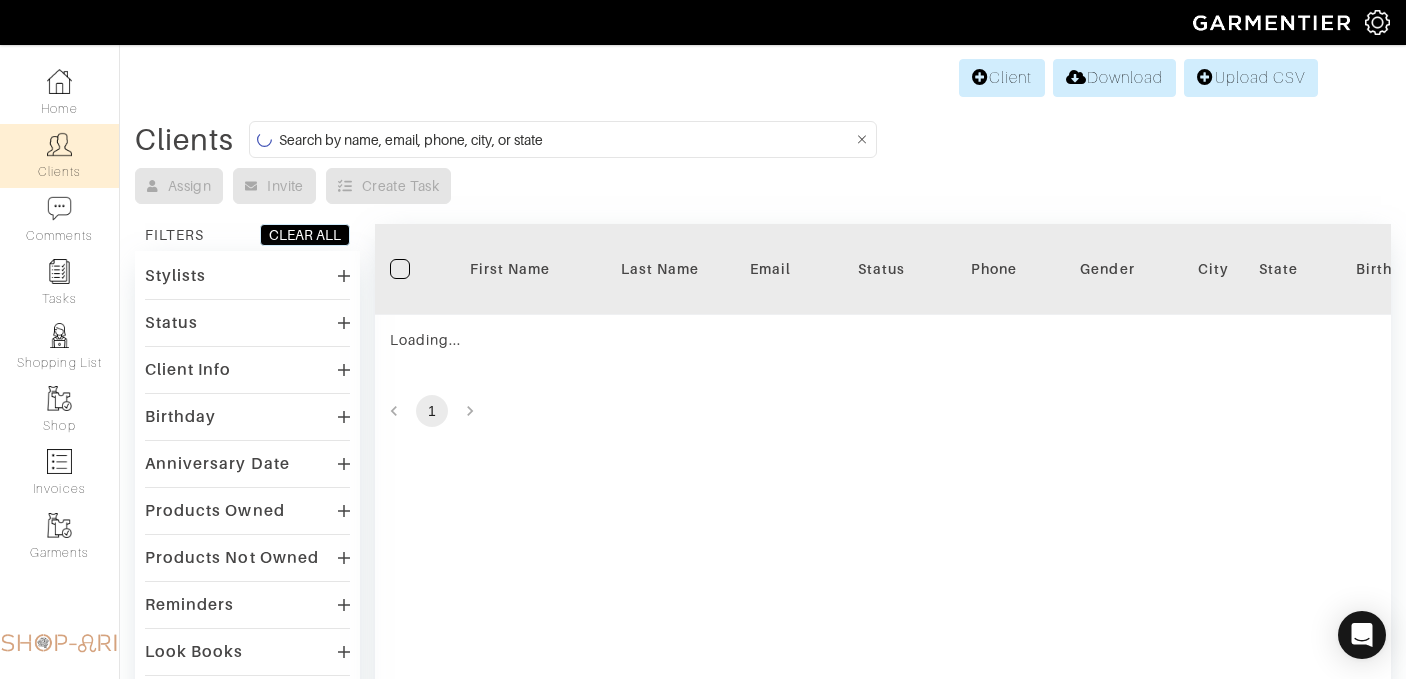click at bounding box center [566, 139] 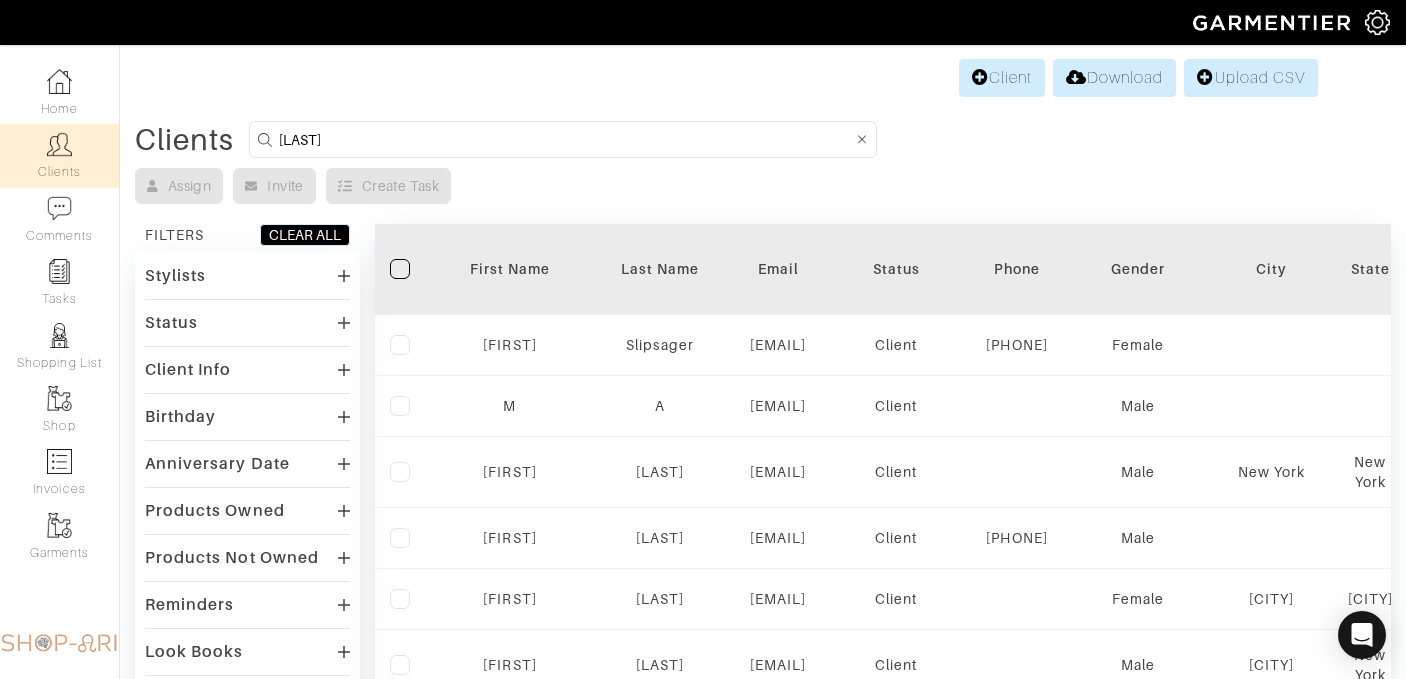 type on "[LAST]" 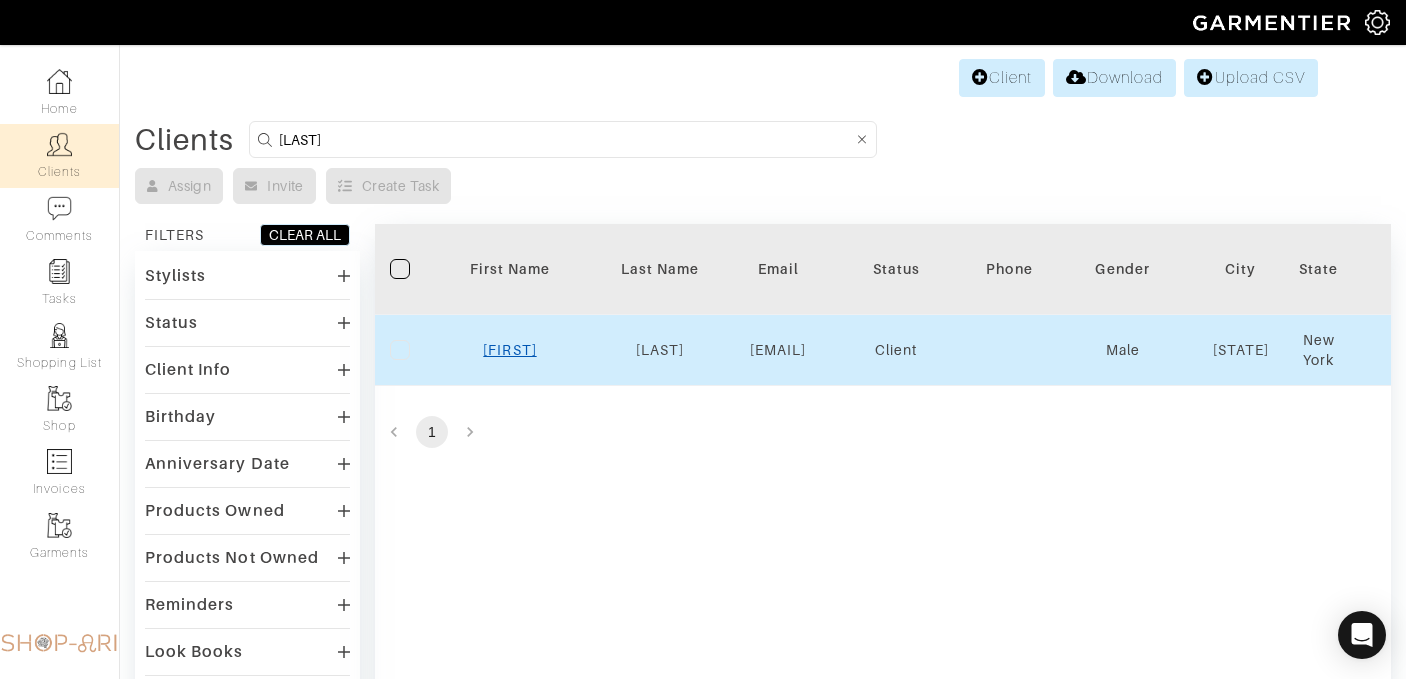 click on "[FIRST]" at bounding box center [509, 350] 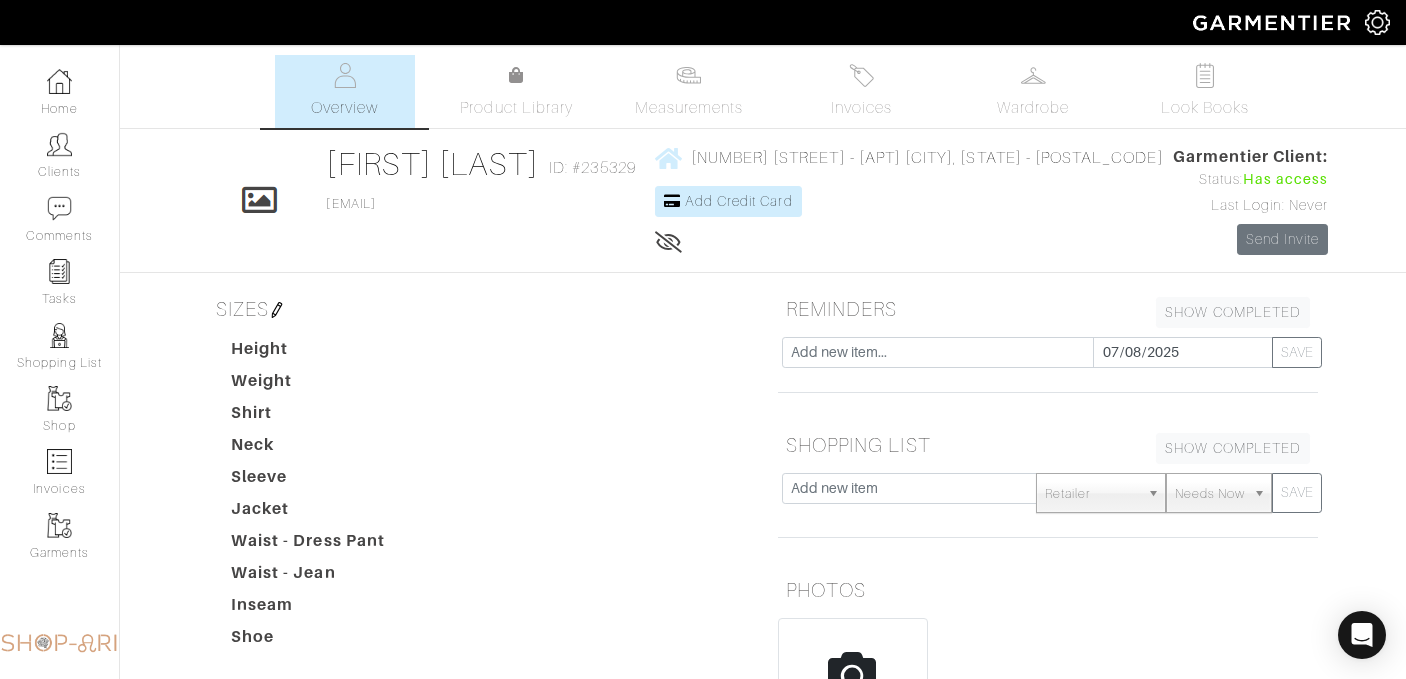 scroll, scrollTop: 0, scrollLeft: 0, axis: both 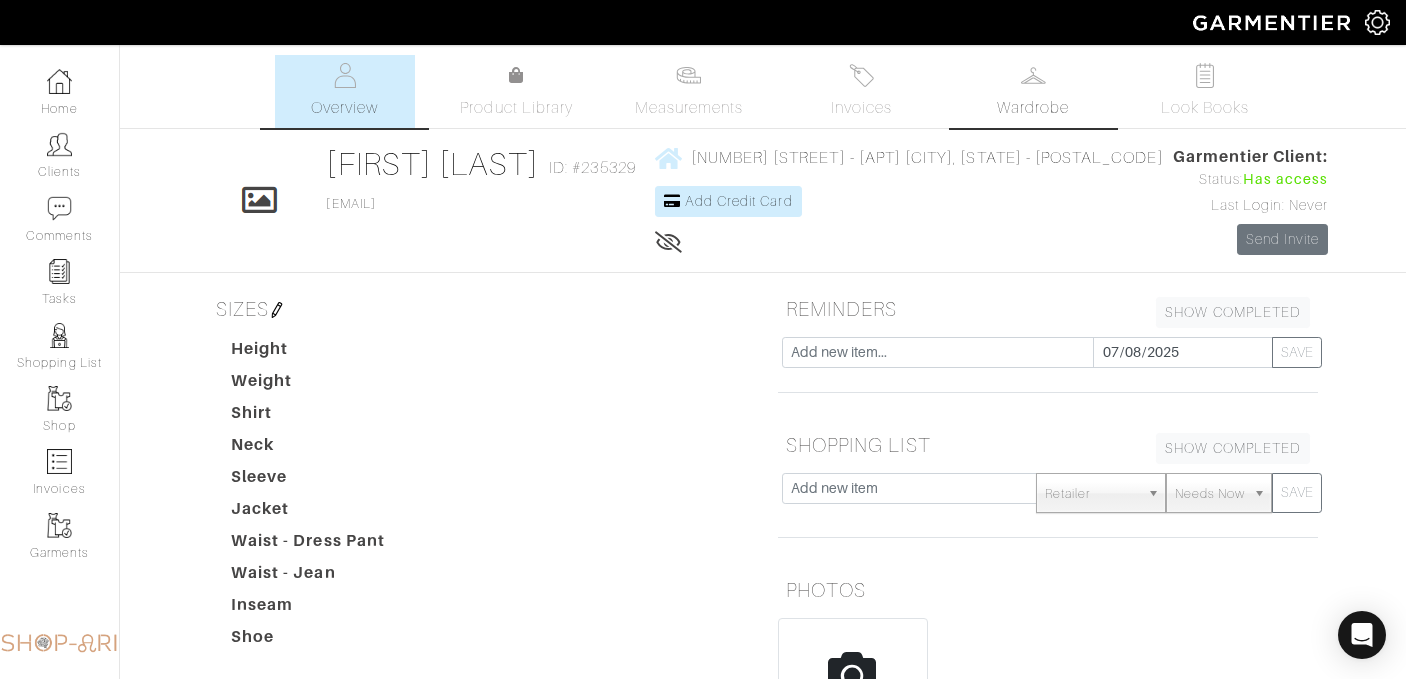 click on "Wardrobe" at bounding box center [1033, 108] 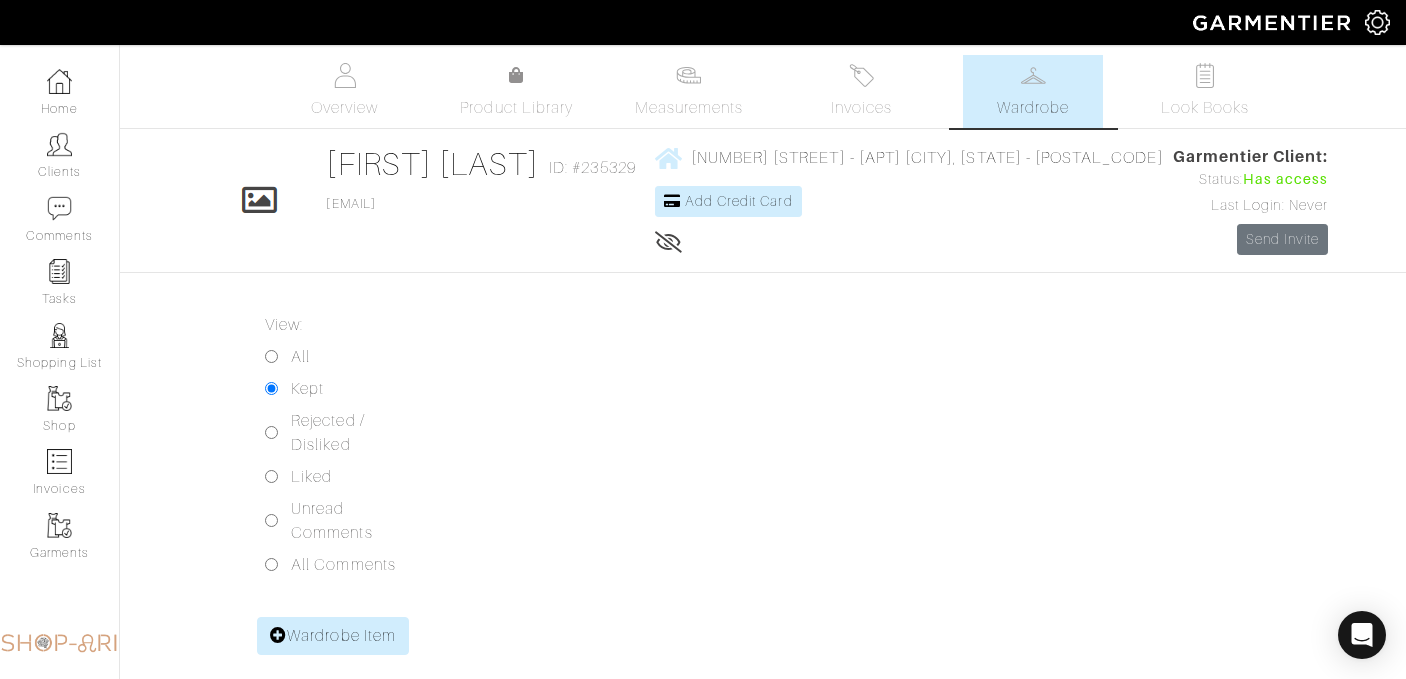 scroll, scrollTop: 74, scrollLeft: 0, axis: vertical 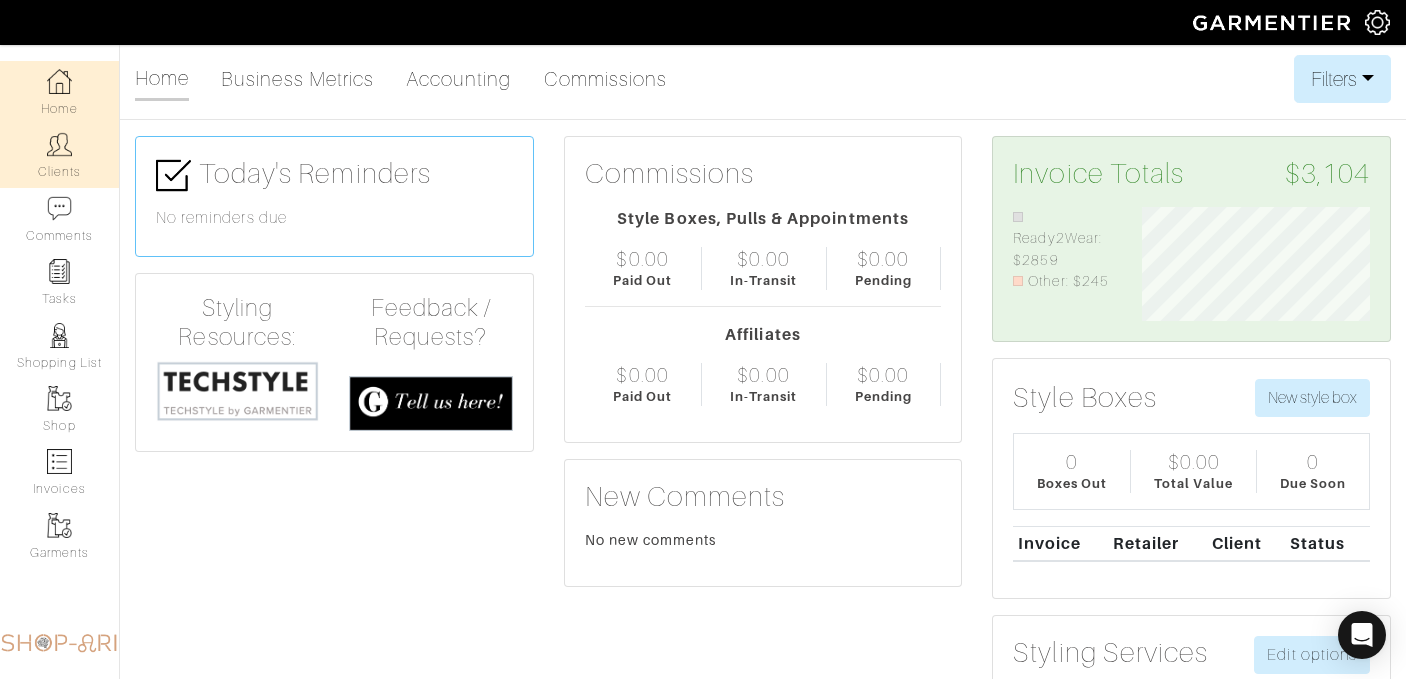 click on "Clients" at bounding box center [59, 155] 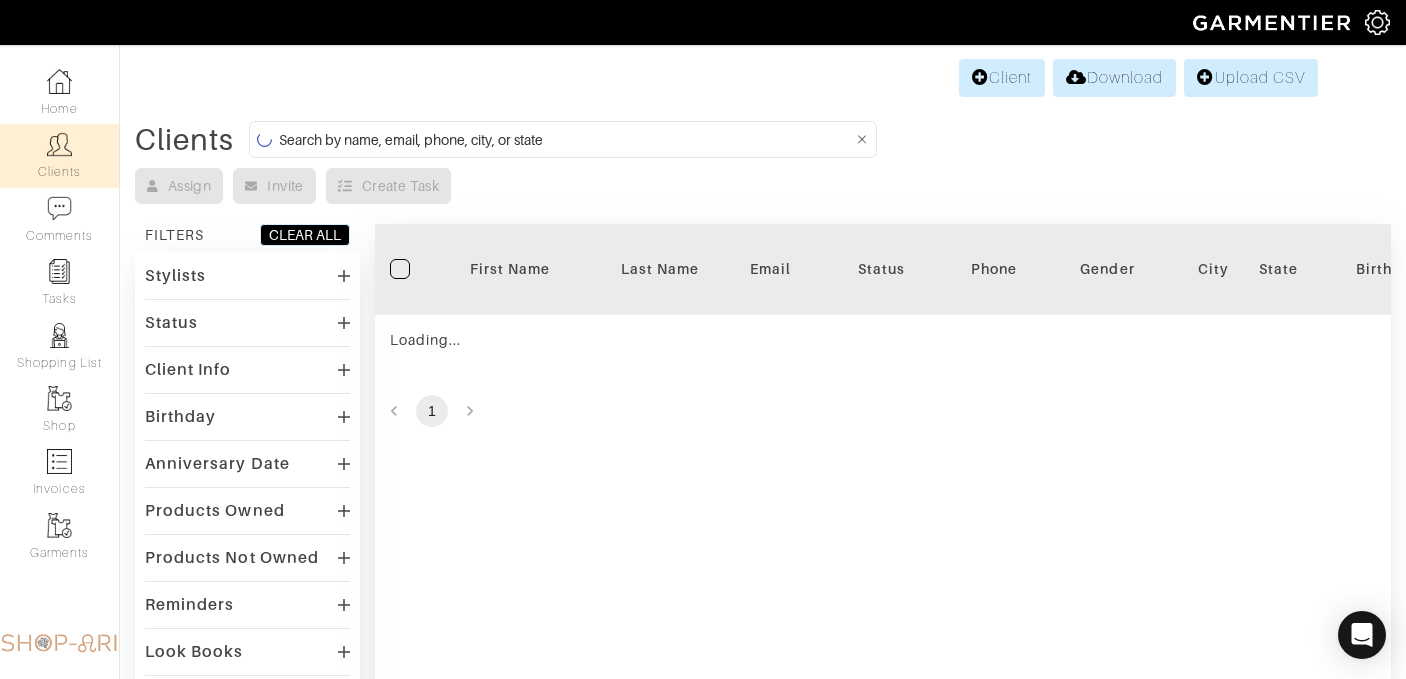 click at bounding box center [563, 139] 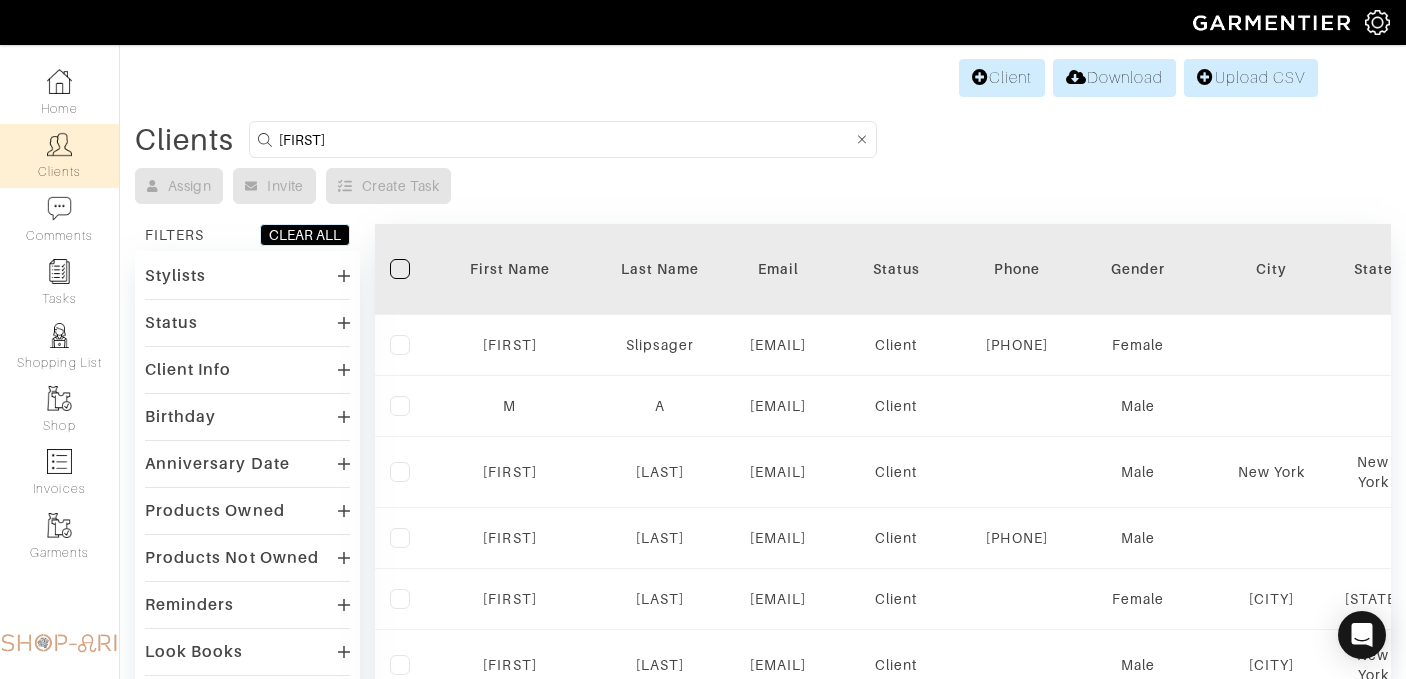 type on "mariel" 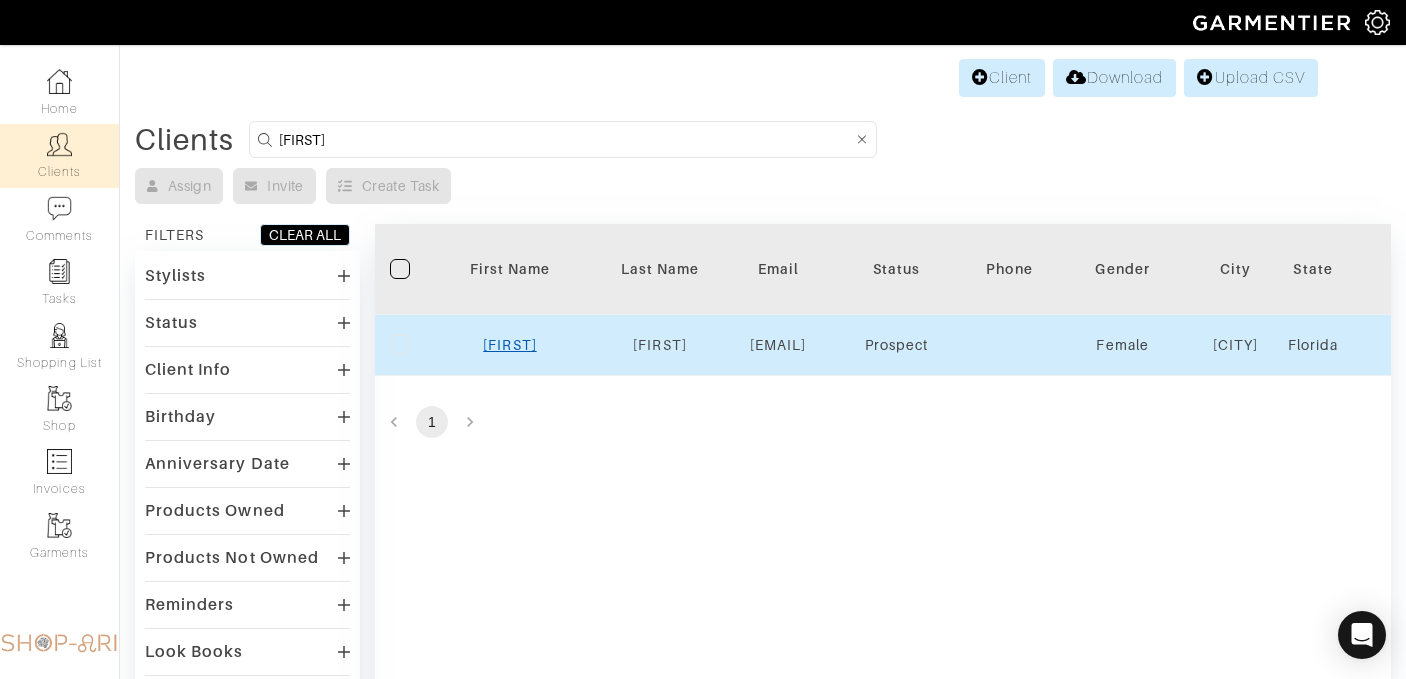click on "Mariel" at bounding box center [509, 345] 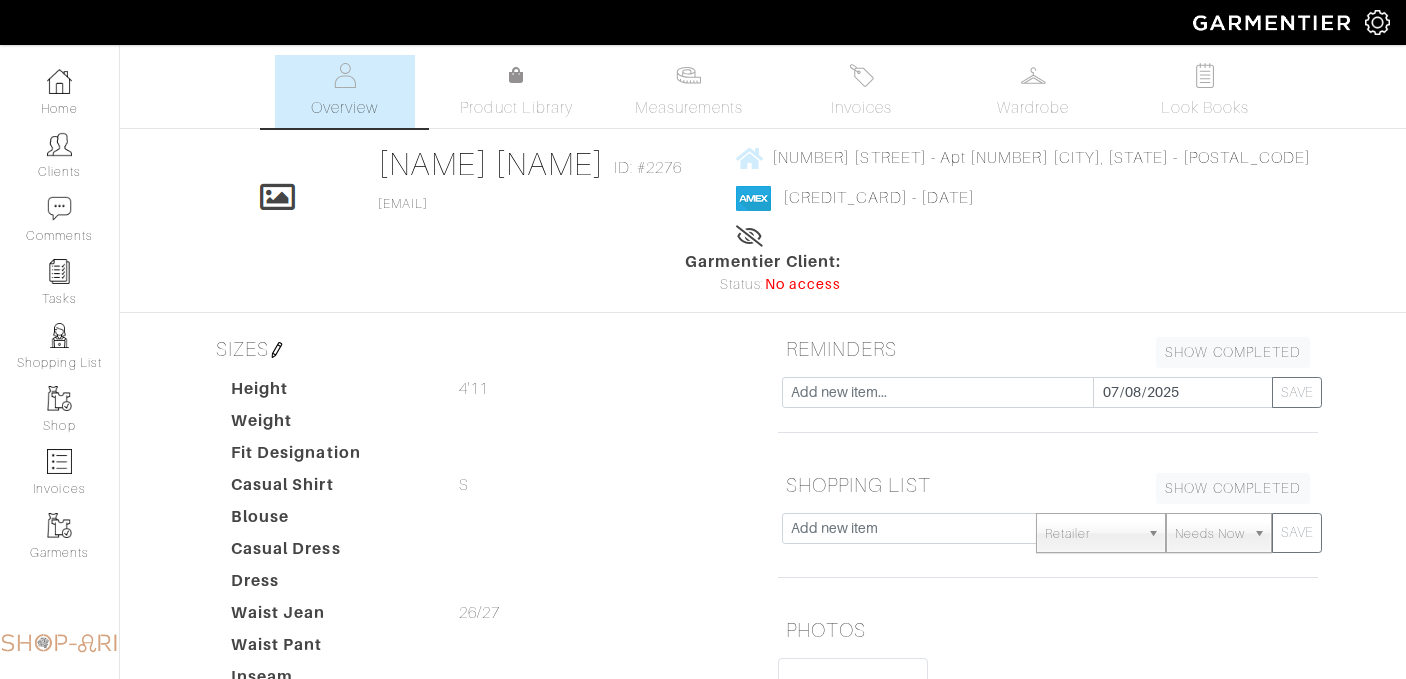 scroll, scrollTop: 0, scrollLeft: 0, axis: both 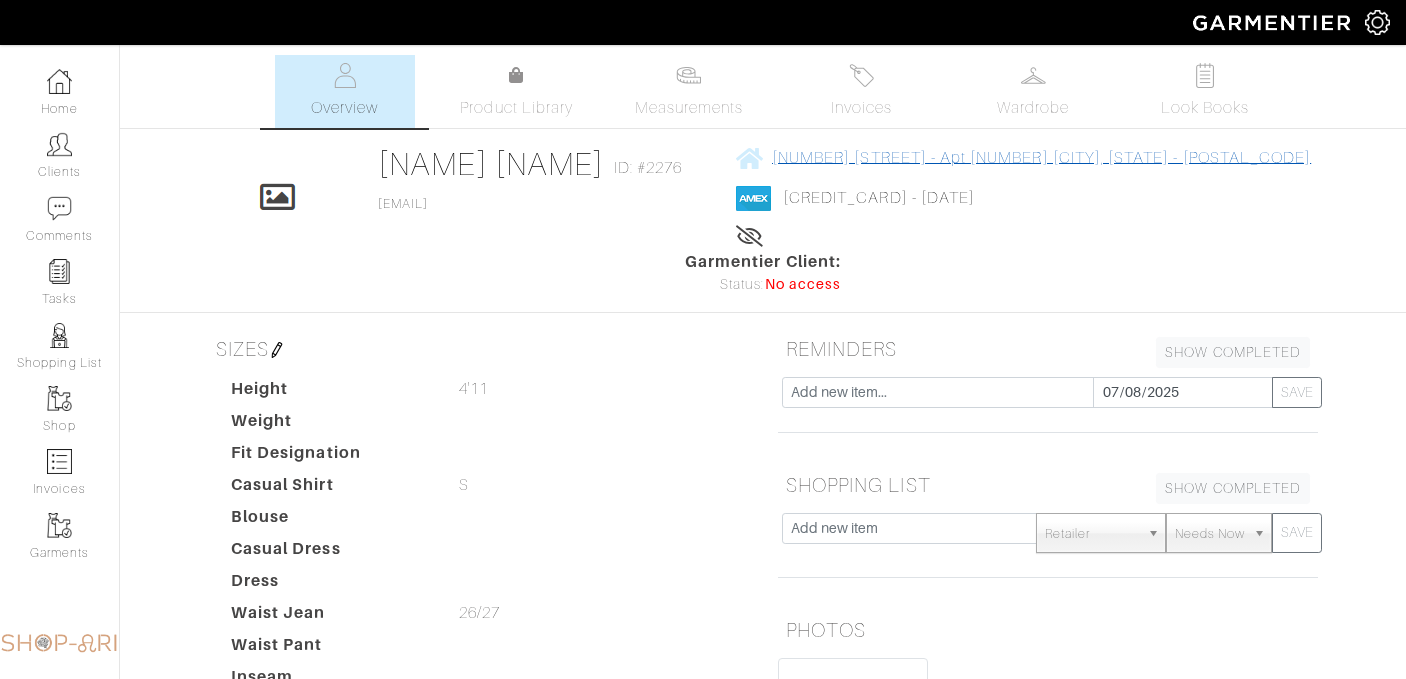 click on "[NUMBER] [STREET]
- Apt [NUMBER]
[CITY], [STATE]
- [POSTAL_CODE]" at bounding box center (1041, 158) 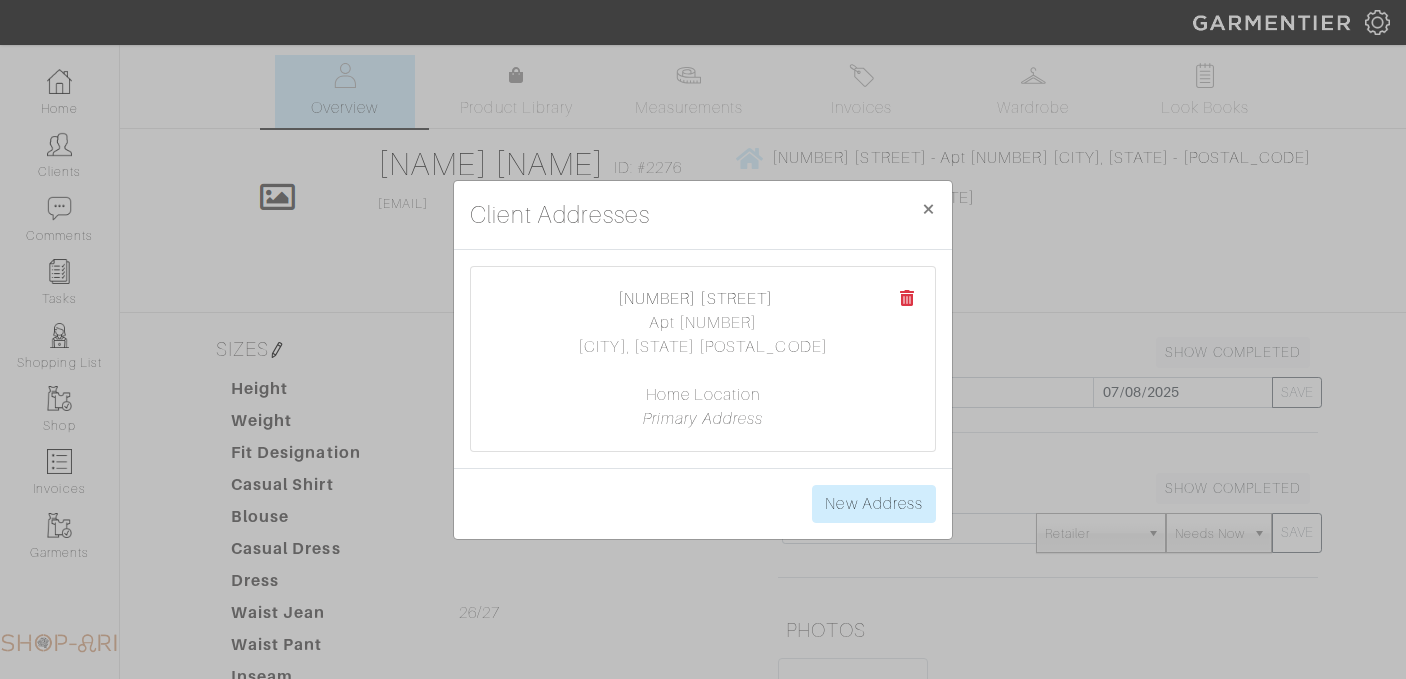 click on "[NUMBER] [STREET]
Apt [NUMBER]
[CITY], [STATE] [POSTAL_CODE]
Home Location
Primary Address
New Address" at bounding box center (703, 339) 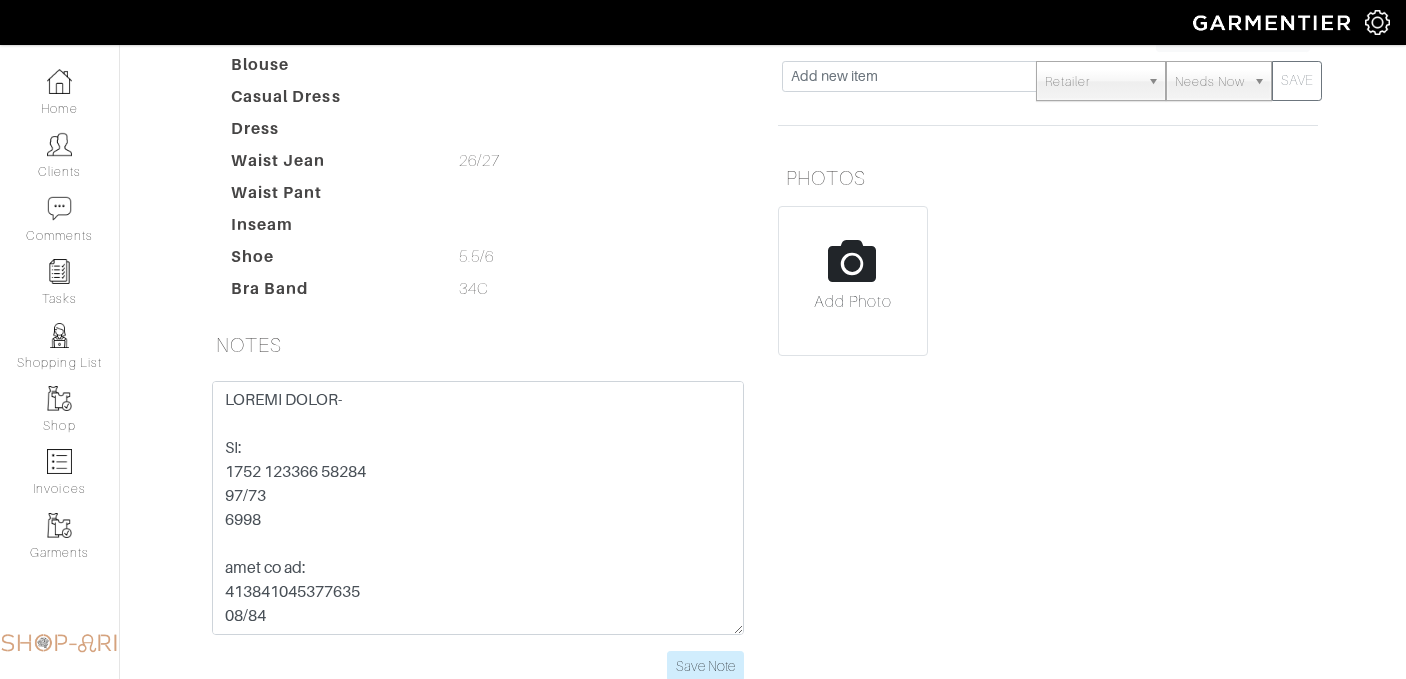 scroll, scrollTop: 450, scrollLeft: 0, axis: vertical 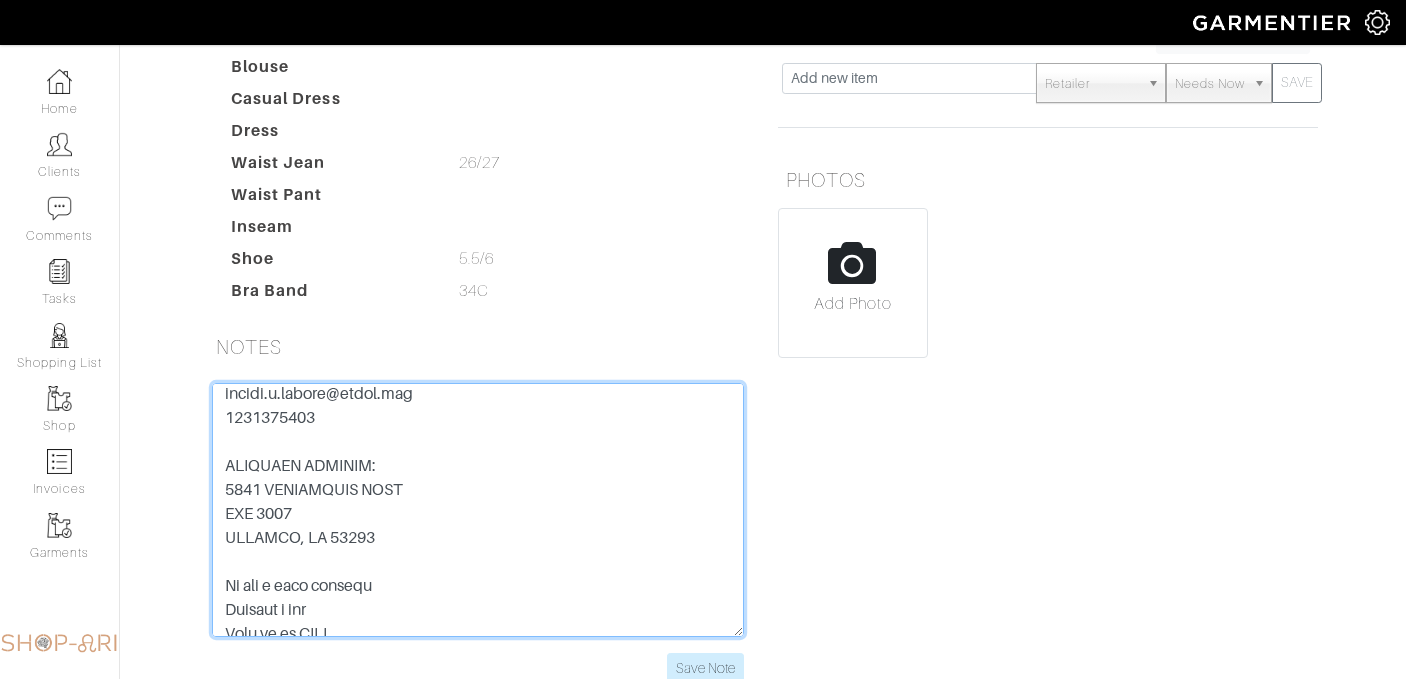 drag, startPoint x: 225, startPoint y: 442, endPoint x: 426, endPoint y: 455, distance: 201.41995 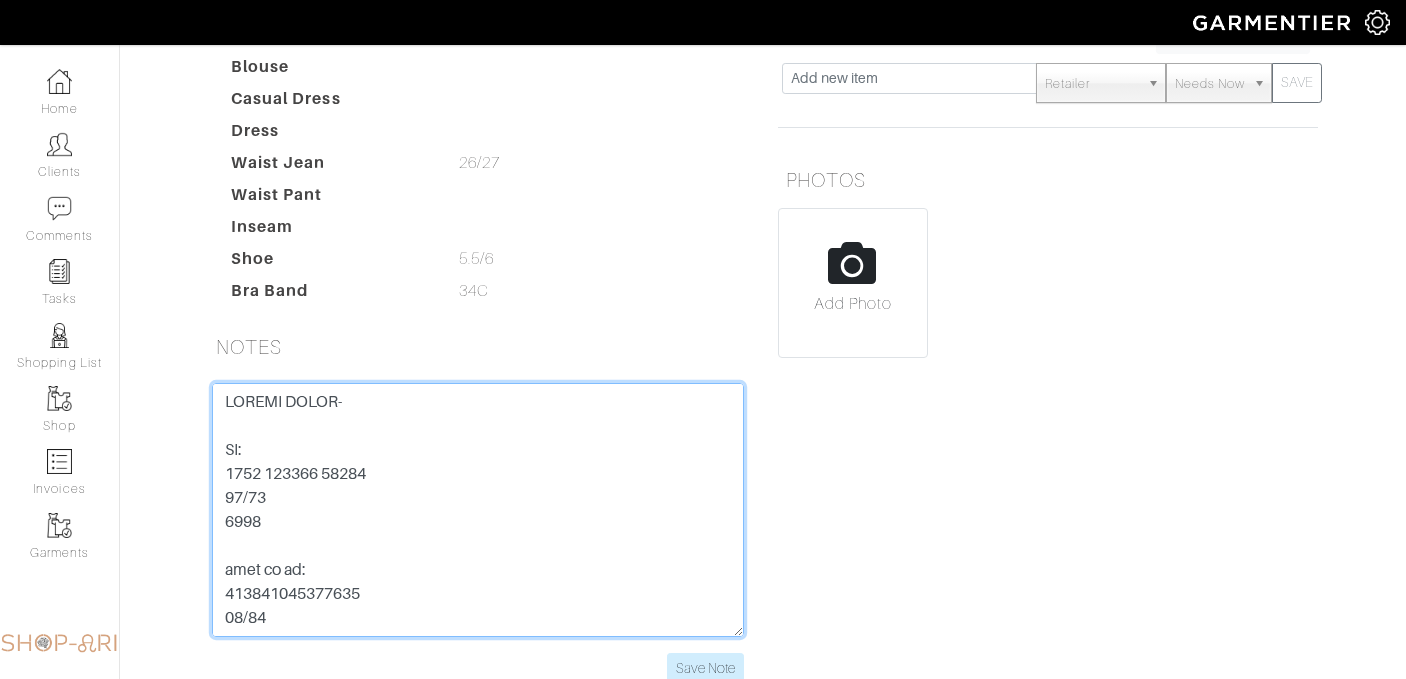 drag, startPoint x: 382, startPoint y: 423, endPoint x: 164, endPoint y: 429, distance: 218.08255 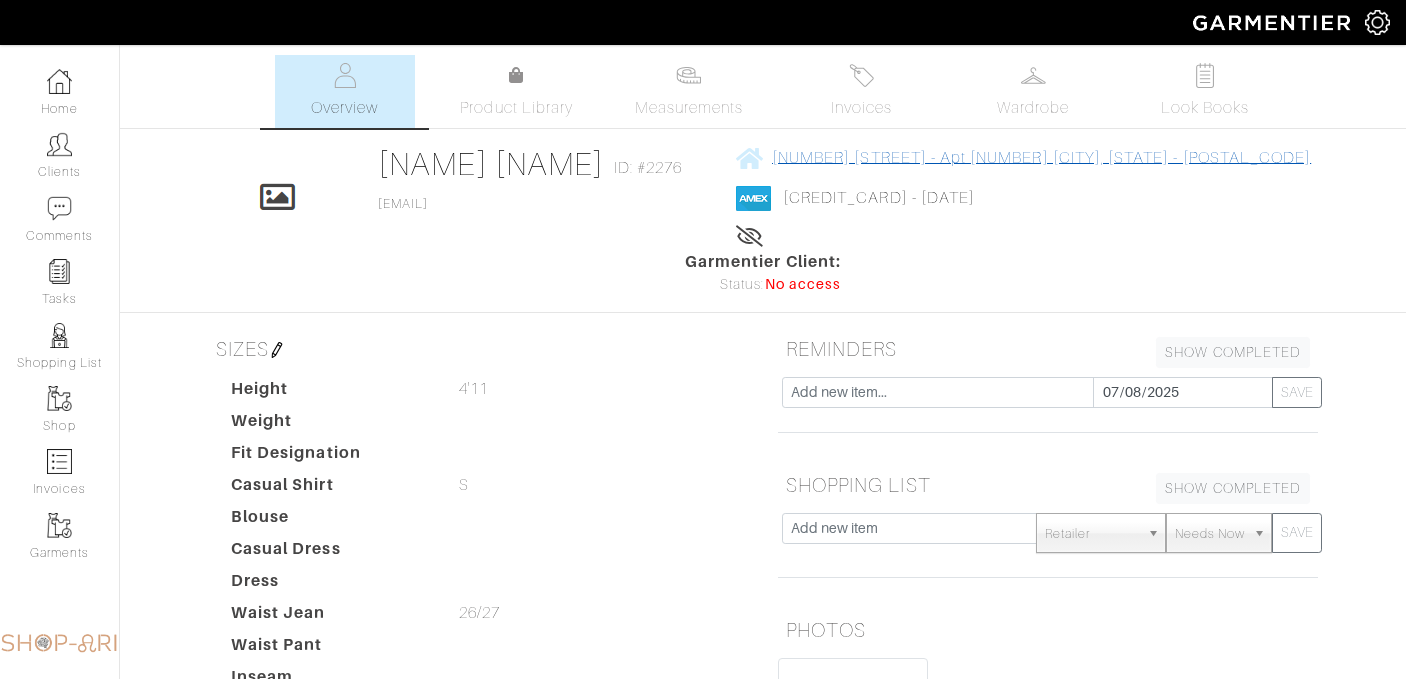 click on "[NUMBER] [STREET]
- Apt [NUMBER]
[CITY], [STATE]
- [POSTAL_CODE]" at bounding box center (1041, 158) 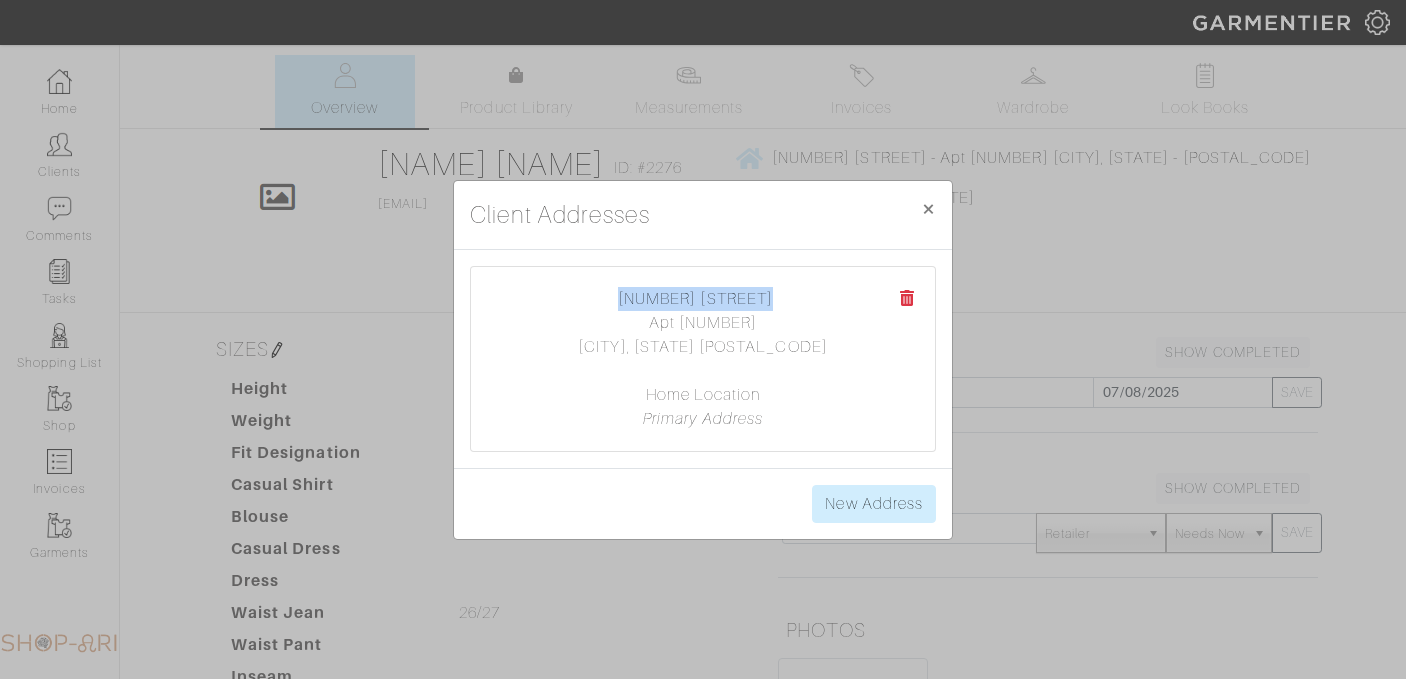 drag, startPoint x: 613, startPoint y: 294, endPoint x: 768, endPoint y: 302, distance: 155.20631 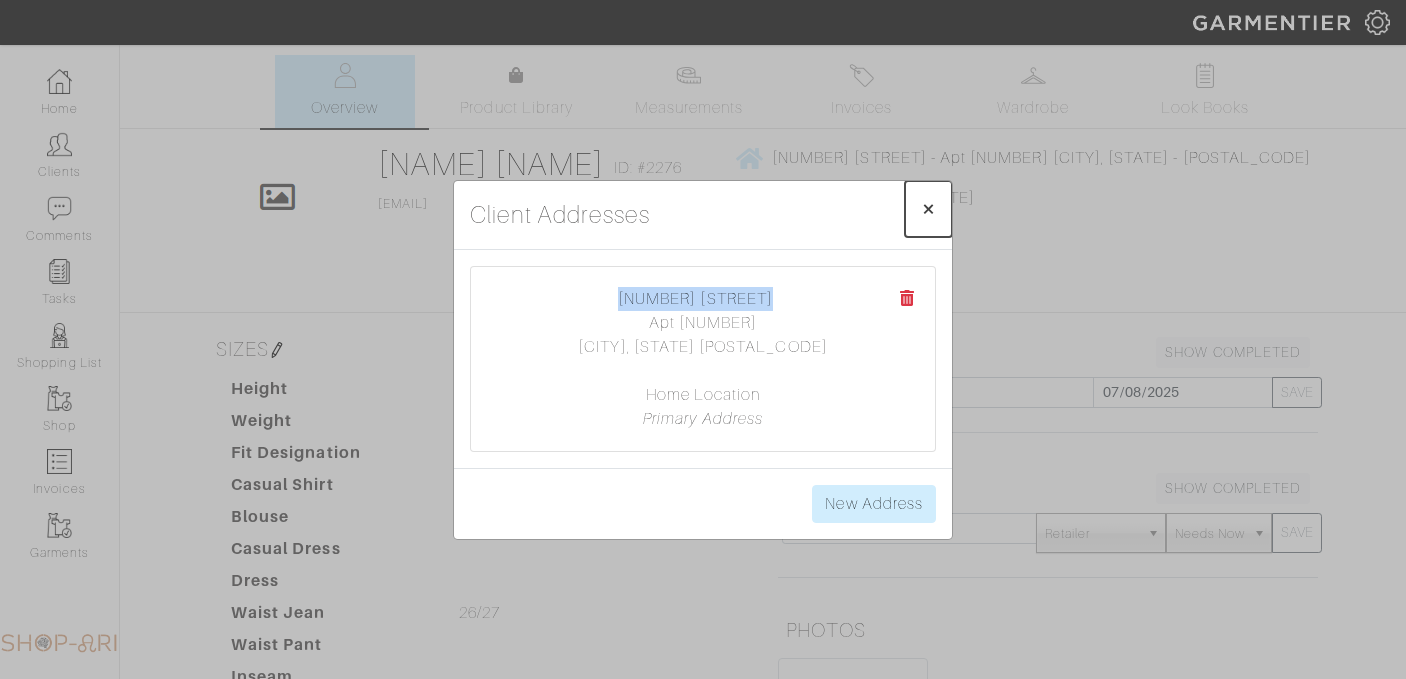click on "×" at bounding box center (928, 208) 